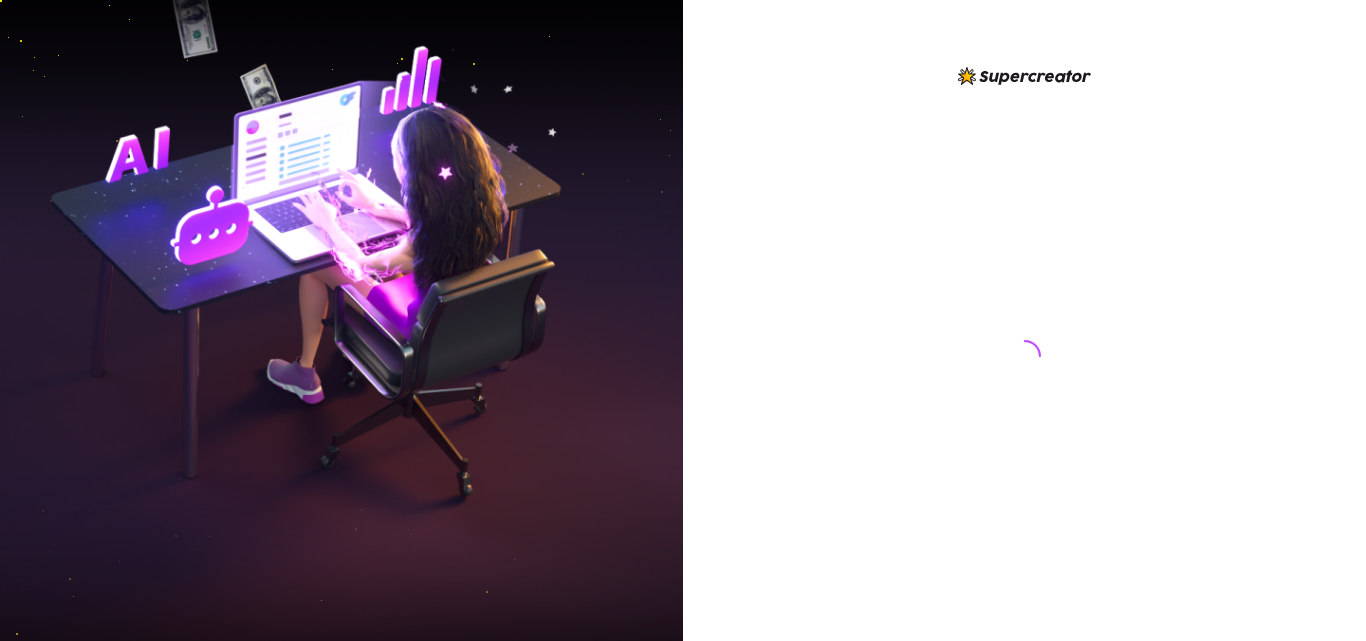 scroll, scrollTop: 0, scrollLeft: 0, axis: both 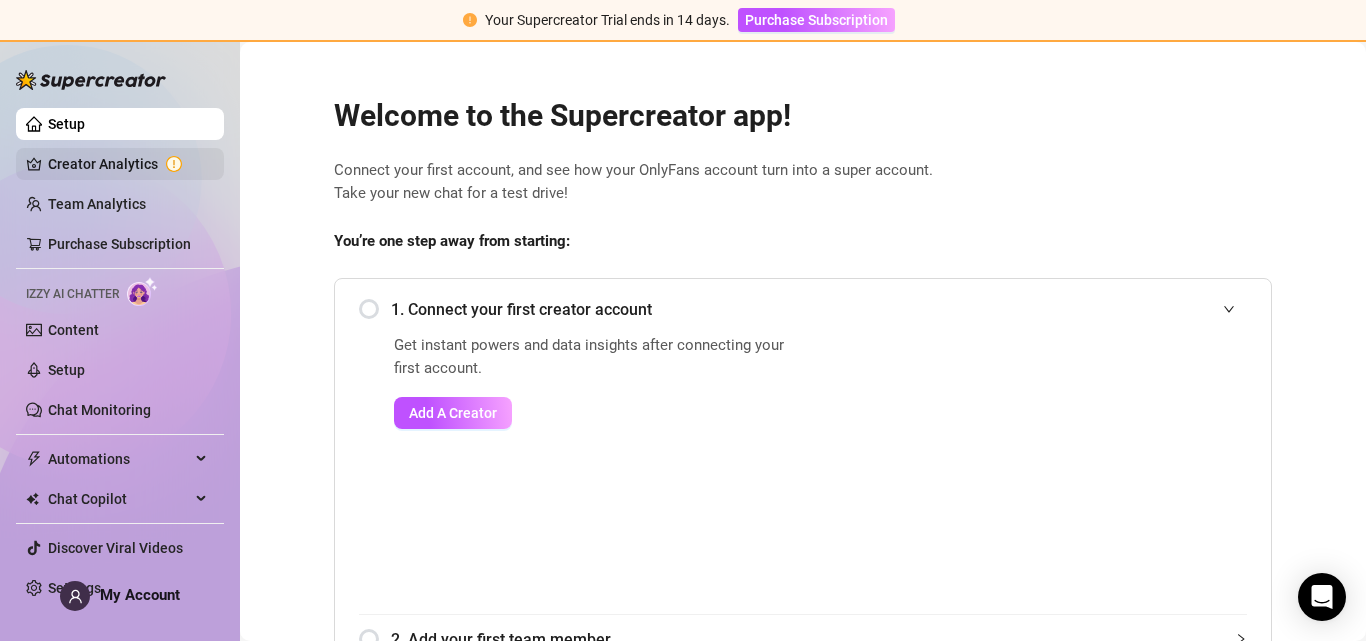 click on "Creator Analytics" at bounding box center [128, 164] 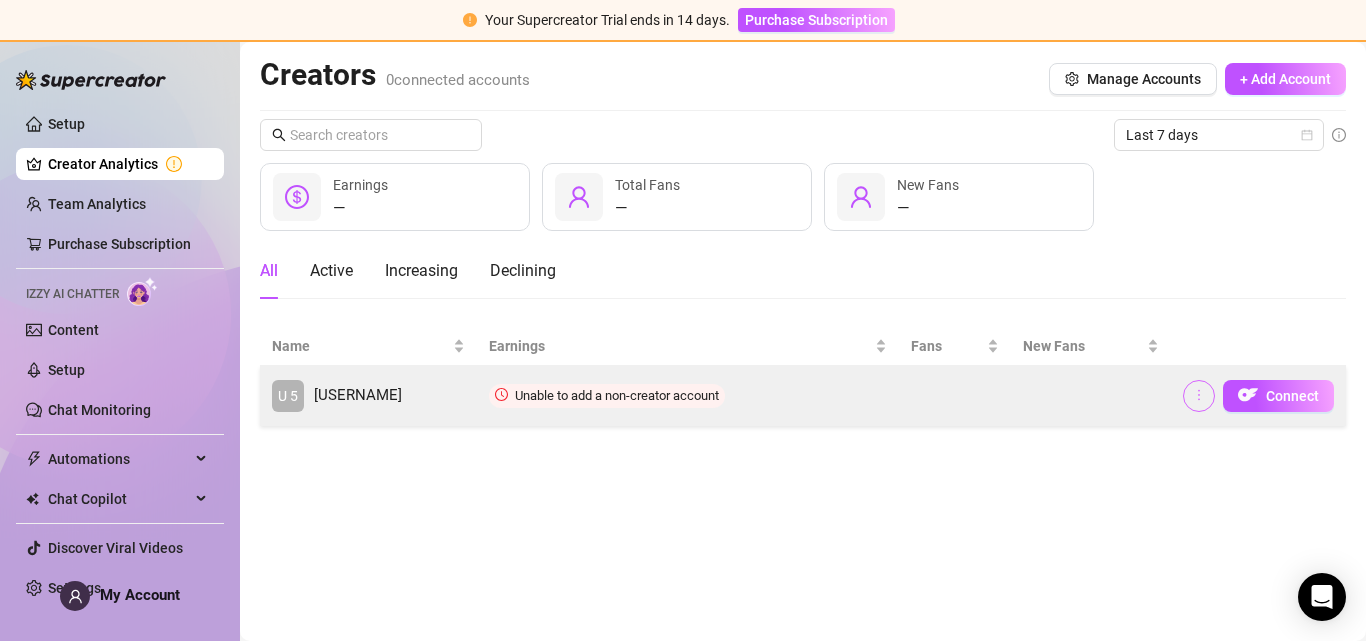 click 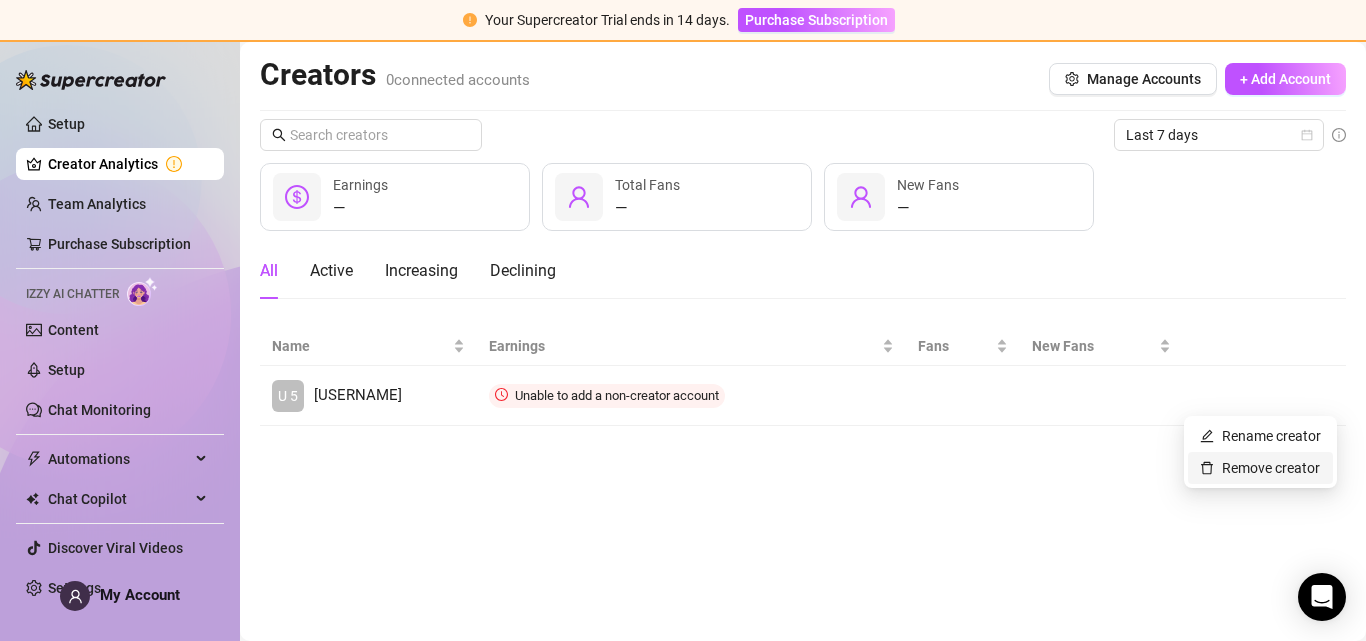 click on "Remove creator" at bounding box center [1260, 468] 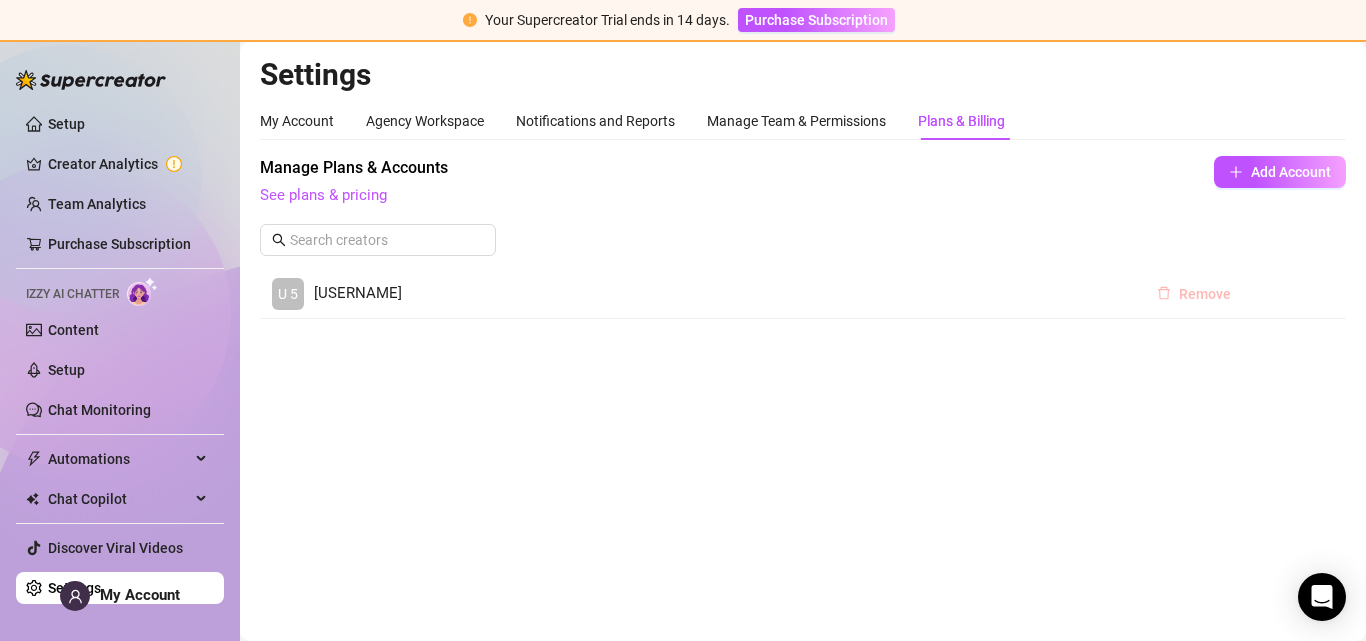 click on "Remove" at bounding box center (1194, 294) 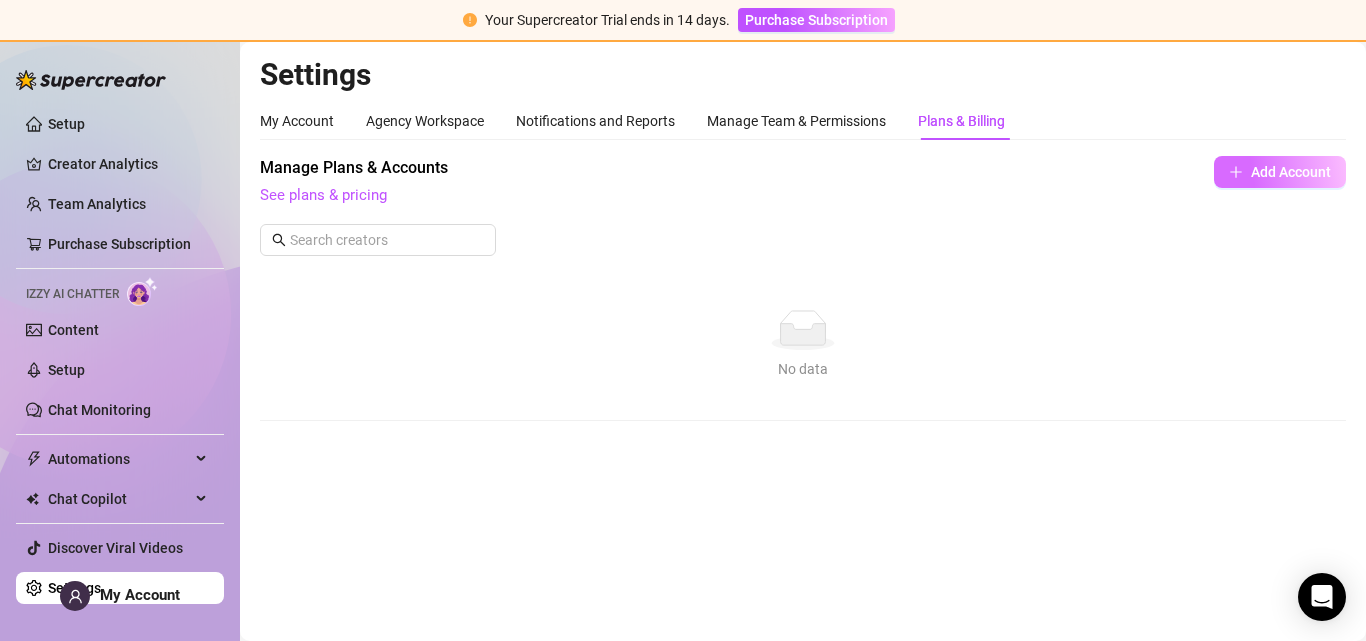 click on "Add Account" at bounding box center [1291, 172] 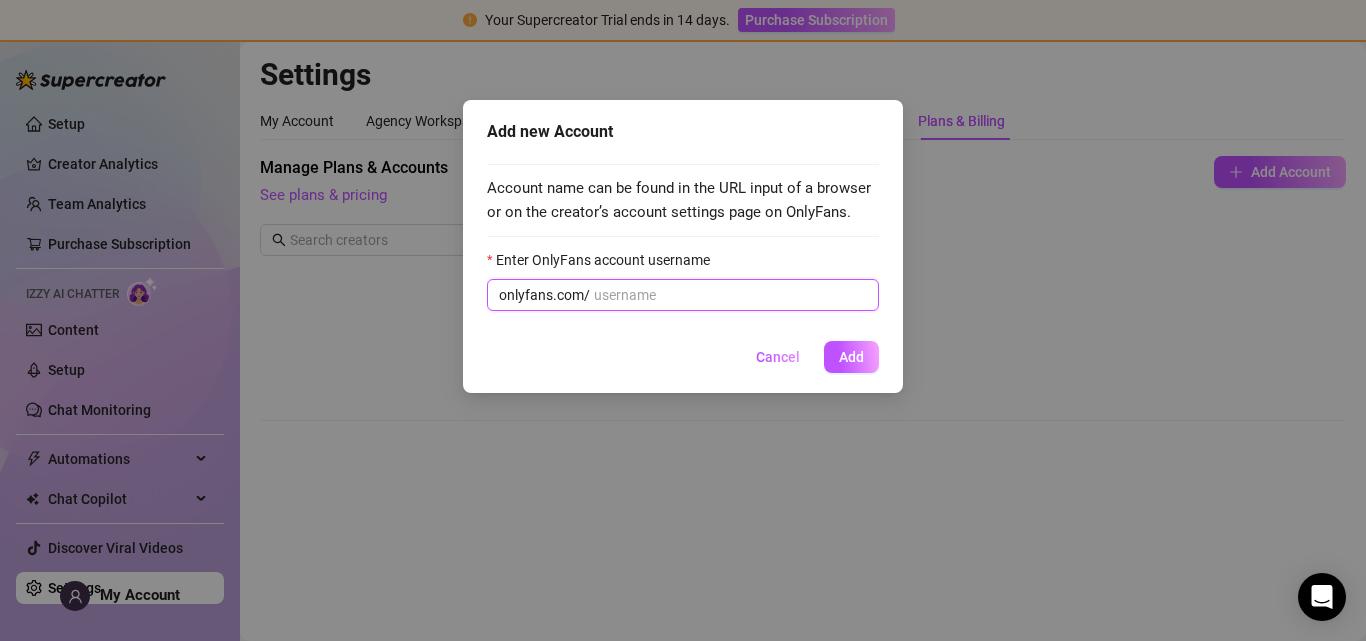 click on "Enter OnlyFans account username" at bounding box center [730, 295] 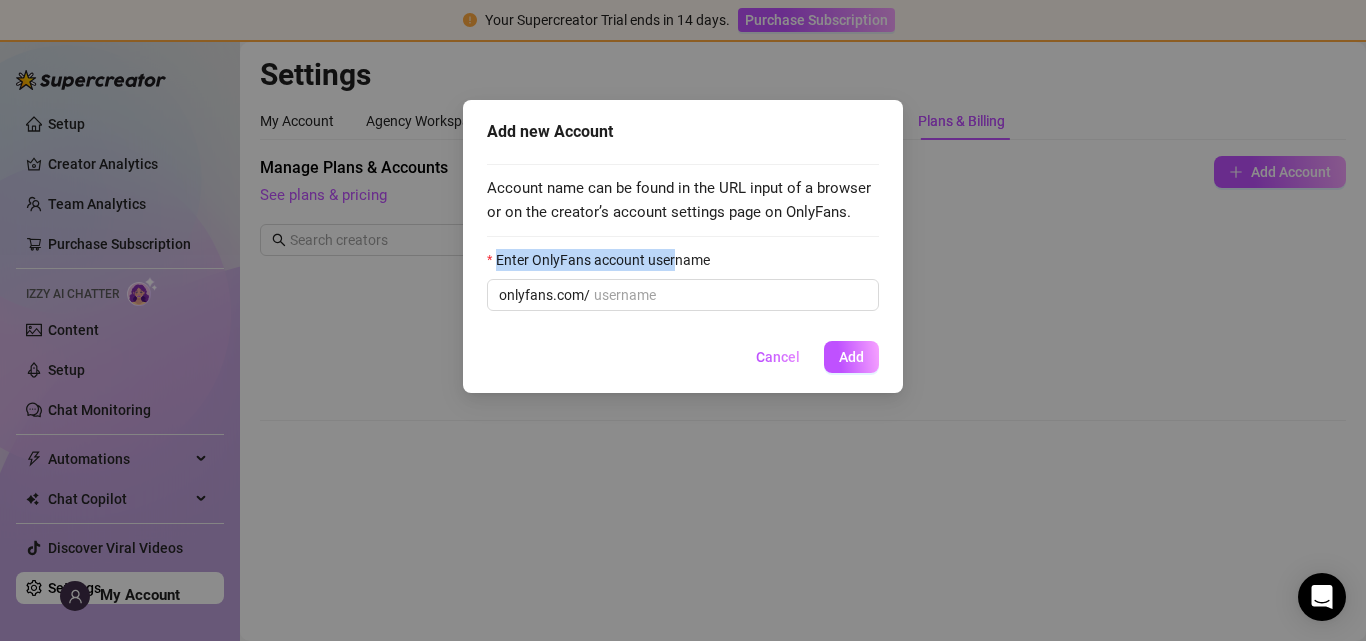 drag, startPoint x: 496, startPoint y: 245, endPoint x: 683, endPoint y: 250, distance: 187.06683 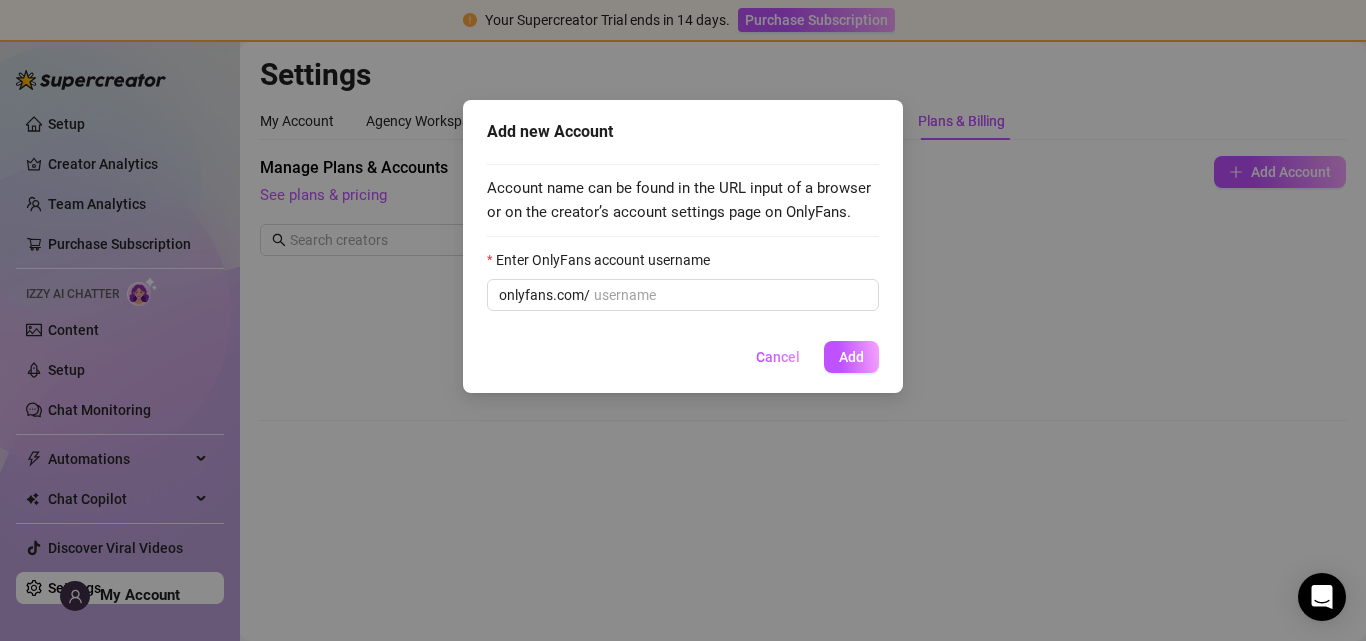click on "Enter OnlyFans account username" at bounding box center [605, 260] 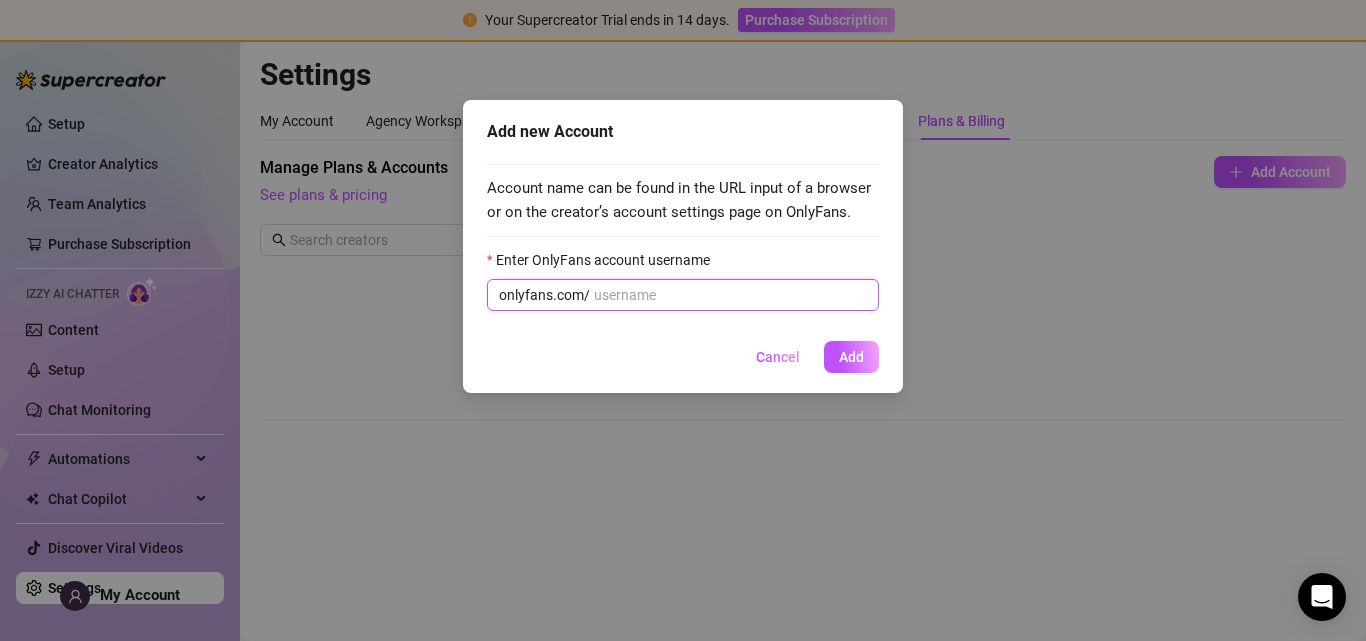 click on "Enter OnlyFans account username" at bounding box center (730, 295) 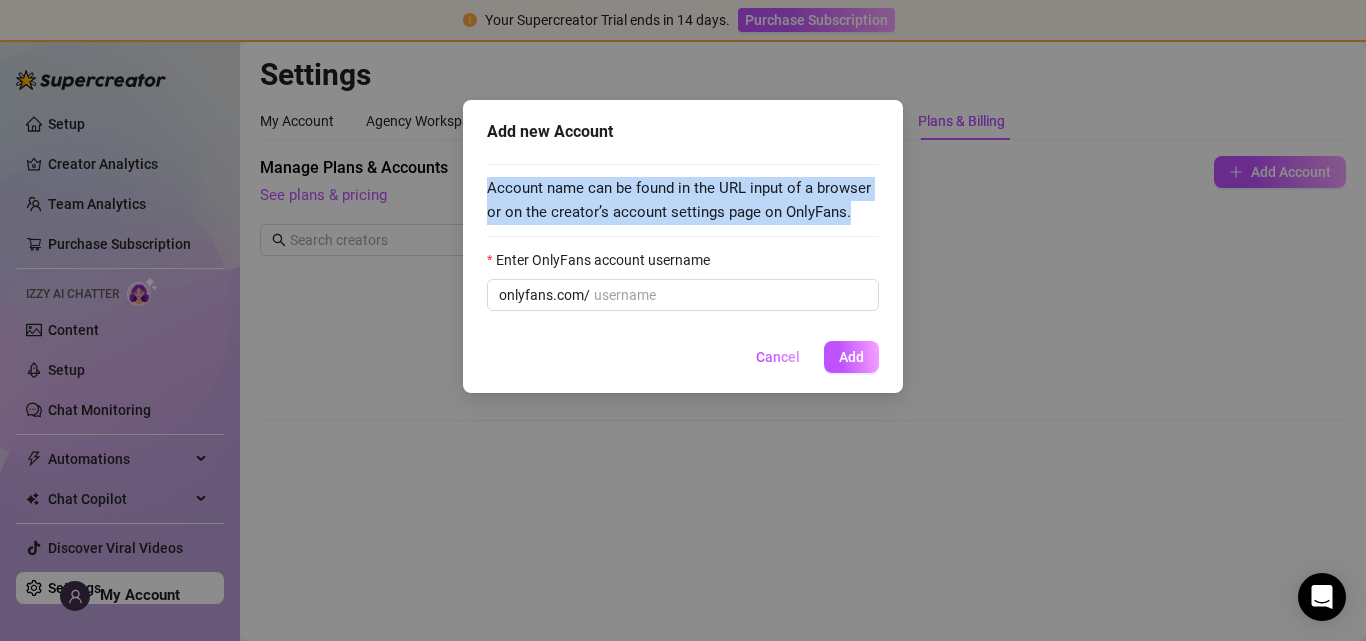 drag, startPoint x: 493, startPoint y: 172, endPoint x: 895, endPoint y: 220, distance: 404.85553 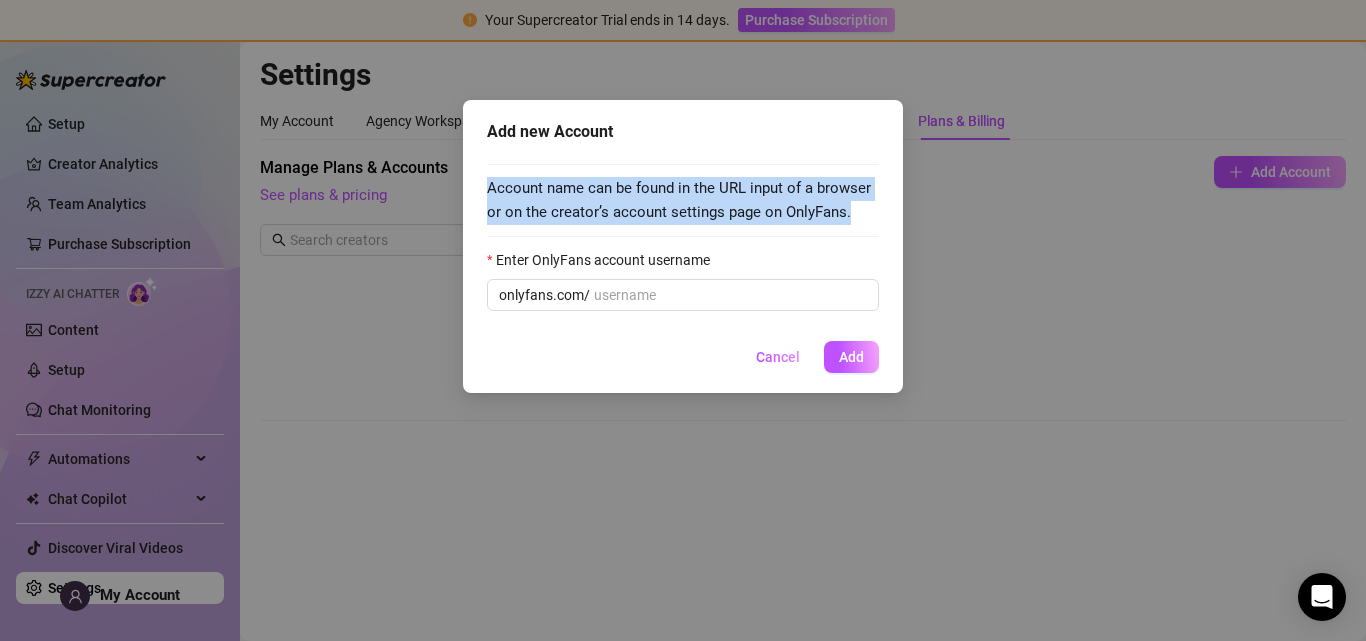 click on "Add new Account Account name can be found in the URL input of a browser or on the creator’s account settings page on OnlyFans. Enter OnlyFans account username onlyfans.com/ Cancel Add" at bounding box center [683, 246] 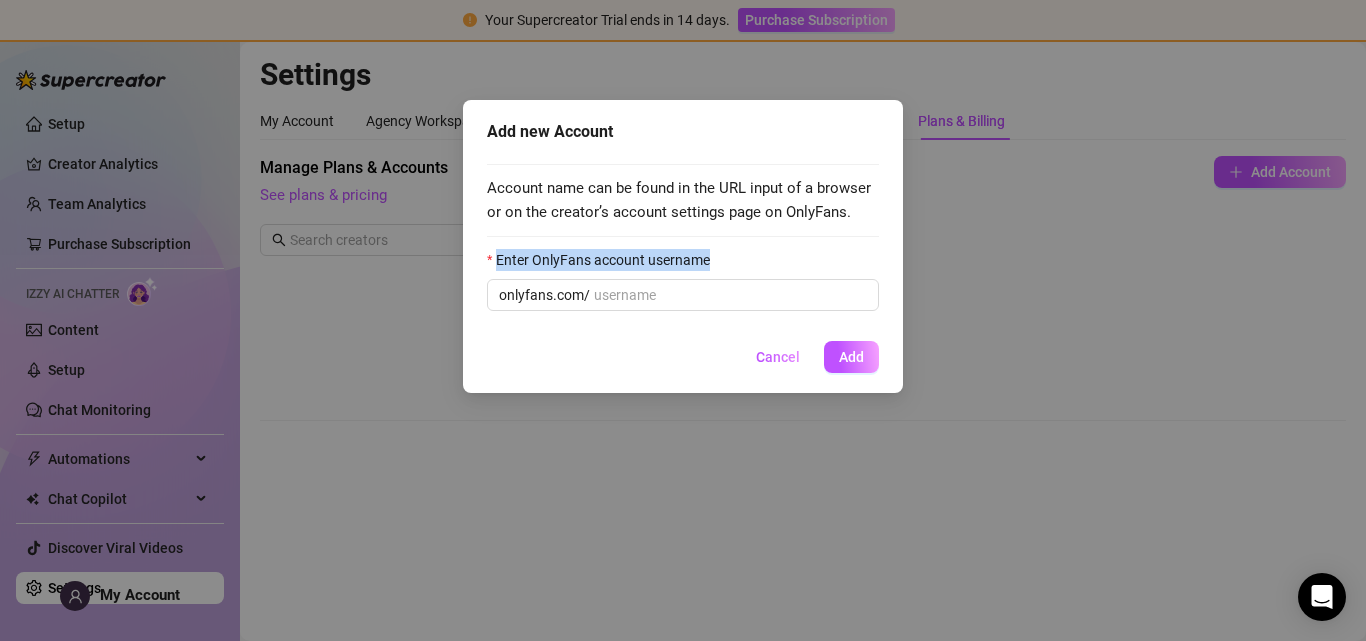 drag, startPoint x: 587, startPoint y: 265, endPoint x: 506, endPoint y: 252, distance: 82.036575 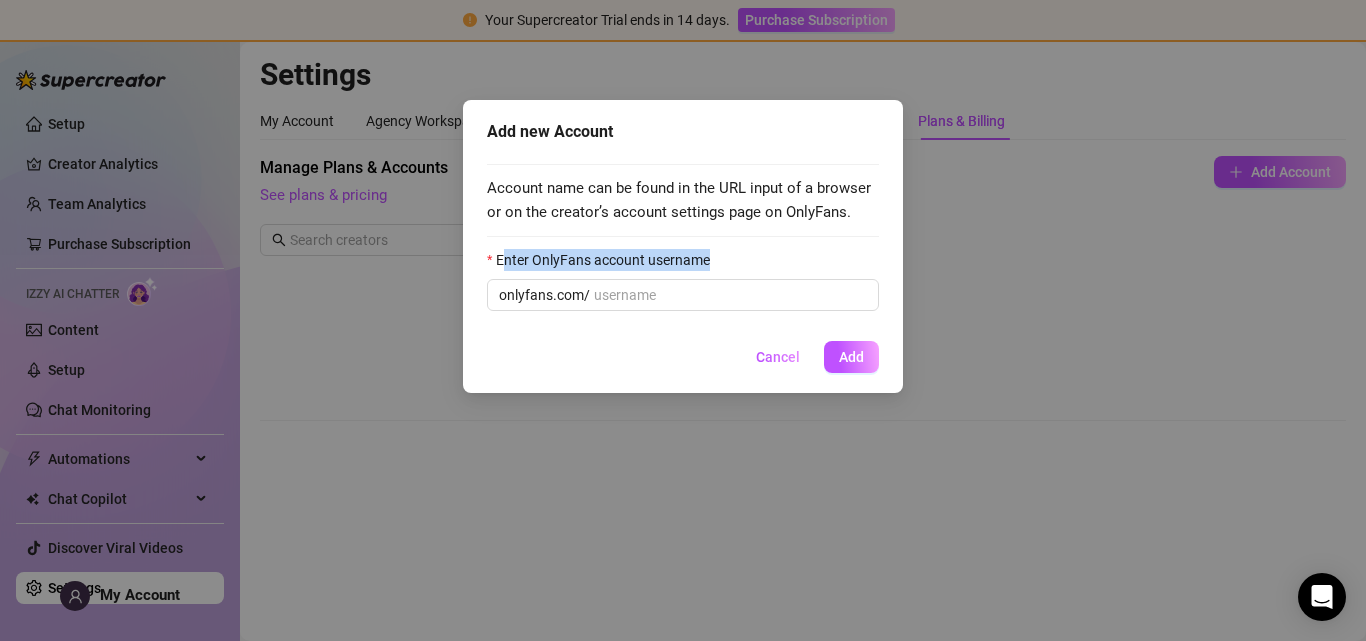 click on "Enter OnlyFans account username" at bounding box center [605, 260] 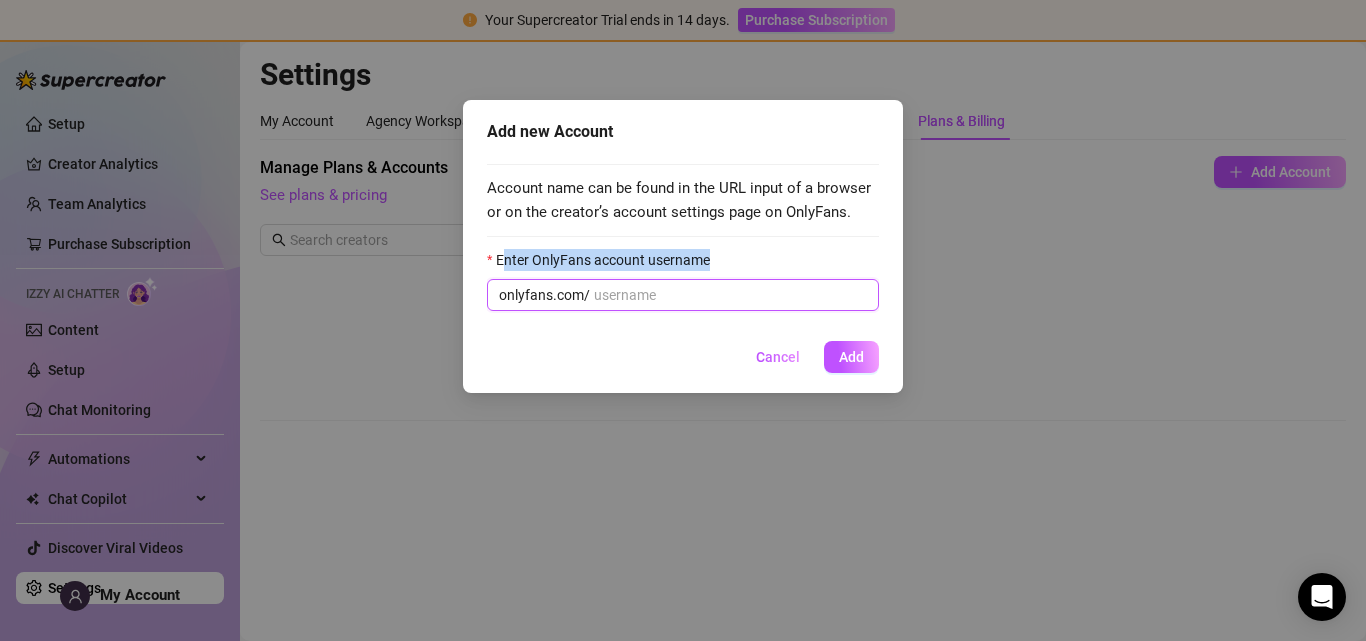 click on "Enter OnlyFans account username" at bounding box center (730, 295) 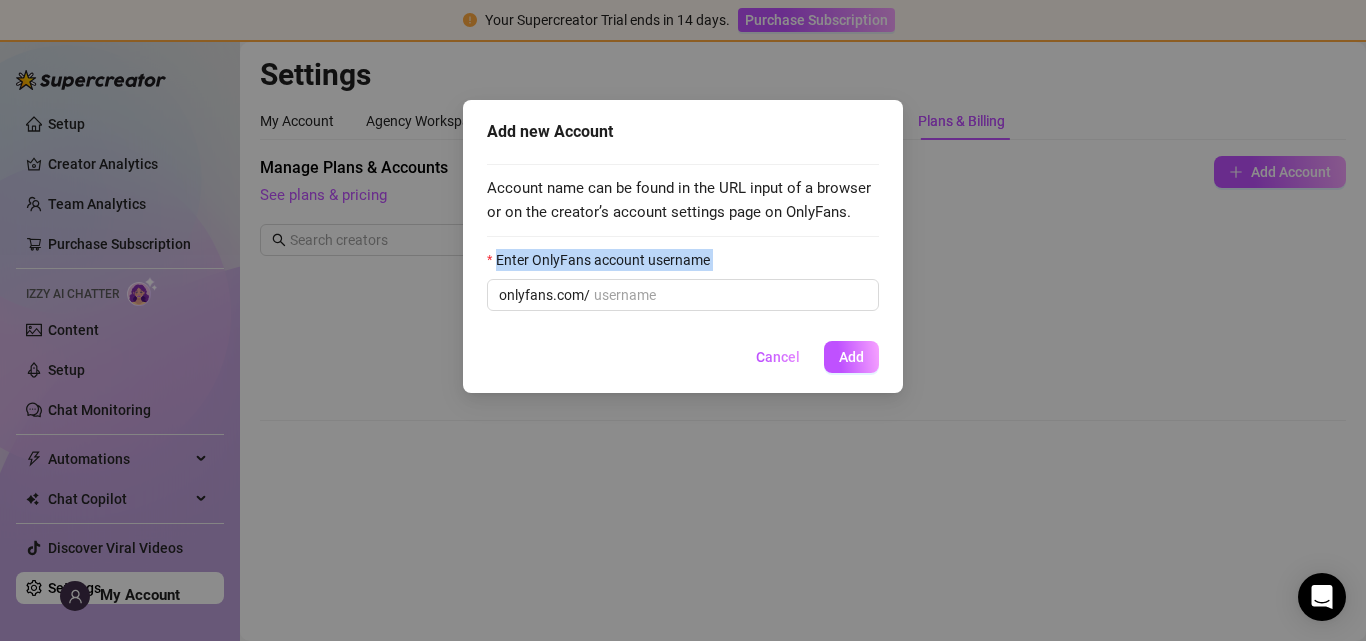 drag, startPoint x: 506, startPoint y: 252, endPoint x: 743, endPoint y: 261, distance: 237.17082 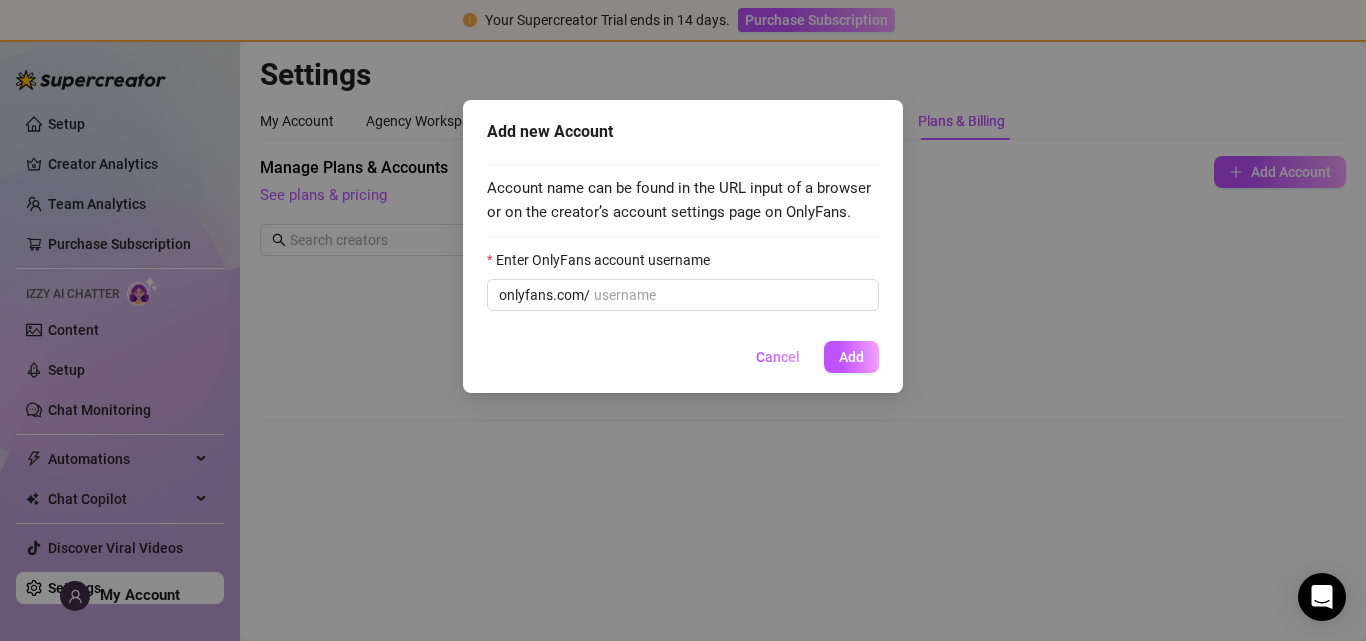 click on "Add new Account Account name can be found in the URL input of a browser or on the creator’s account settings page on OnlyFans. Enter OnlyFans account username onlyfans.com/ Cancel Add" at bounding box center (683, 246) 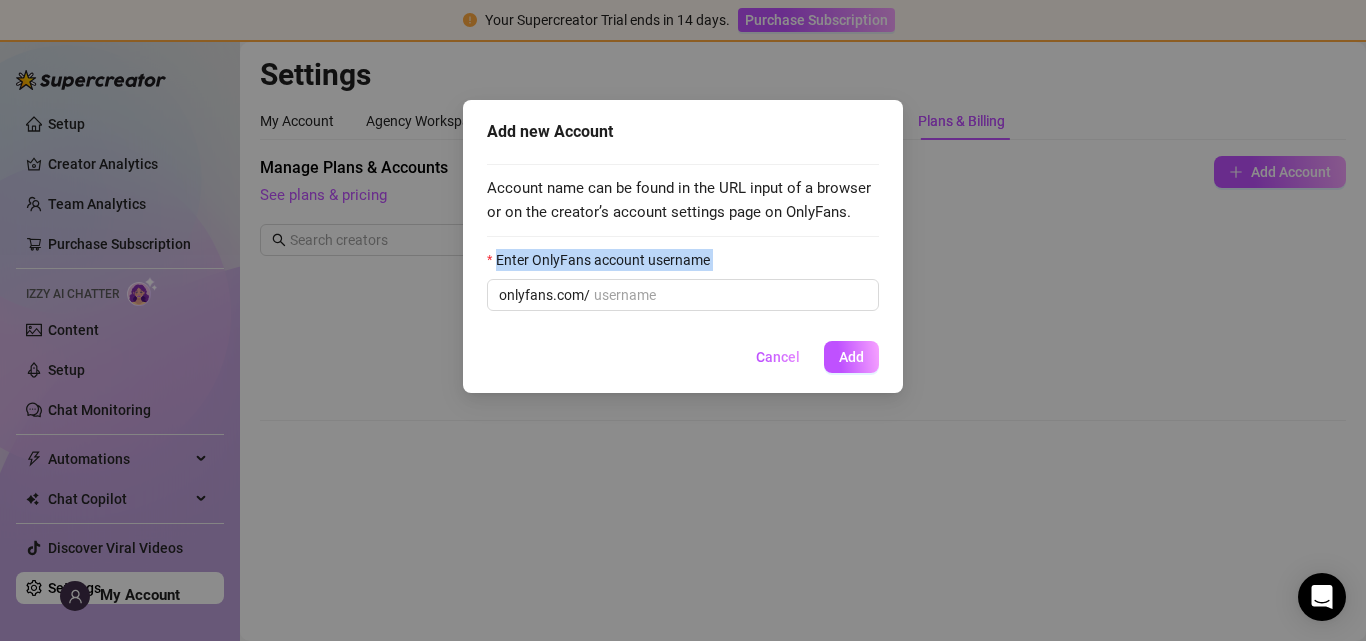 drag, startPoint x: 473, startPoint y: 256, endPoint x: 750, endPoint y: 275, distance: 277.65085 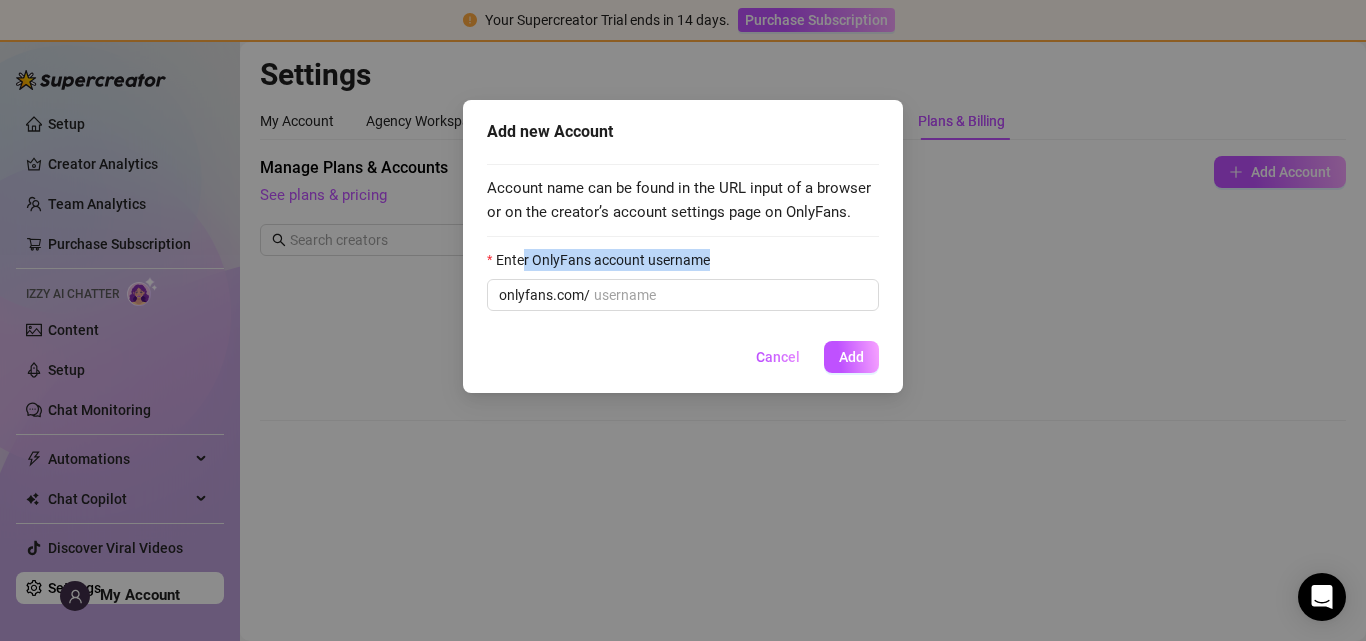 drag, startPoint x: 743, startPoint y: 269, endPoint x: 523, endPoint y: 260, distance: 220.18402 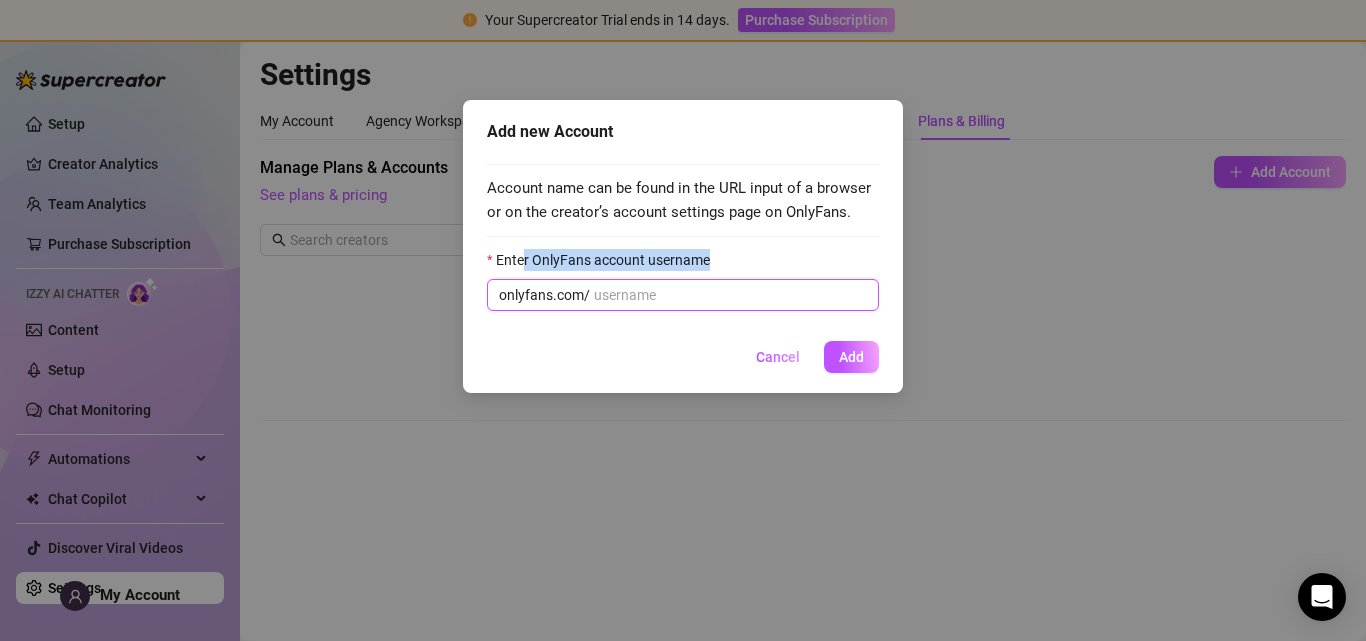 click on "Enter OnlyFans account username" at bounding box center (730, 295) 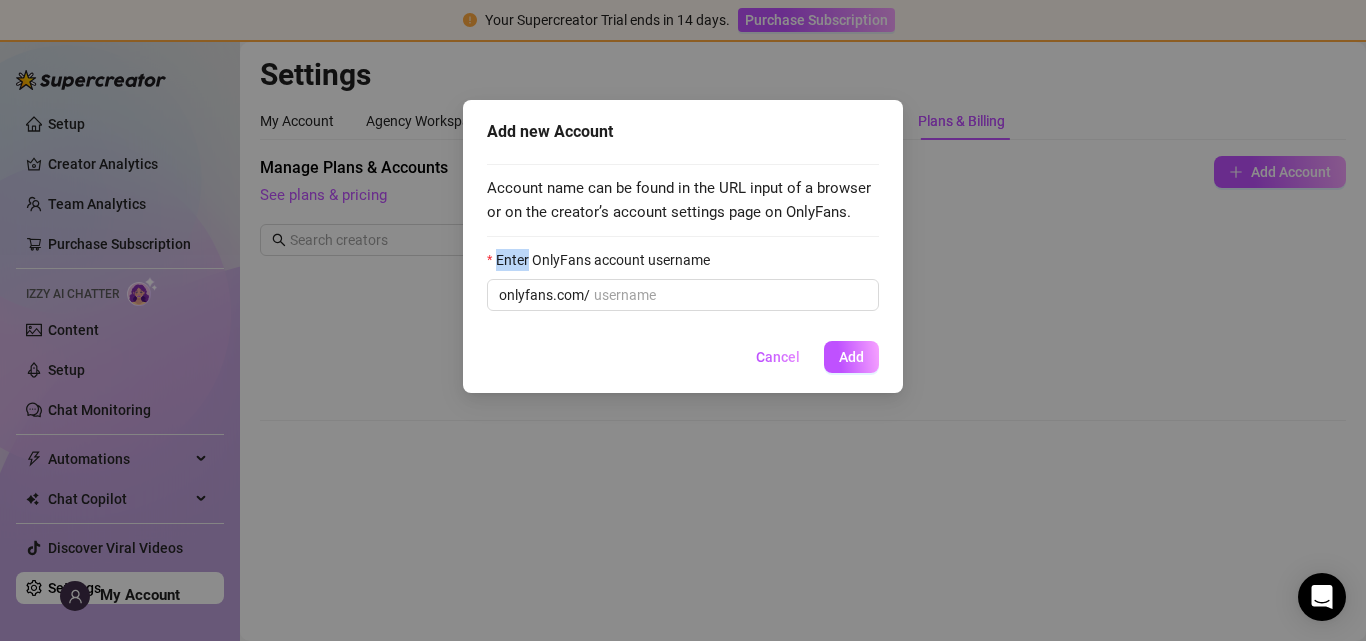 click on "Enter OnlyFans account username" at bounding box center (605, 260) 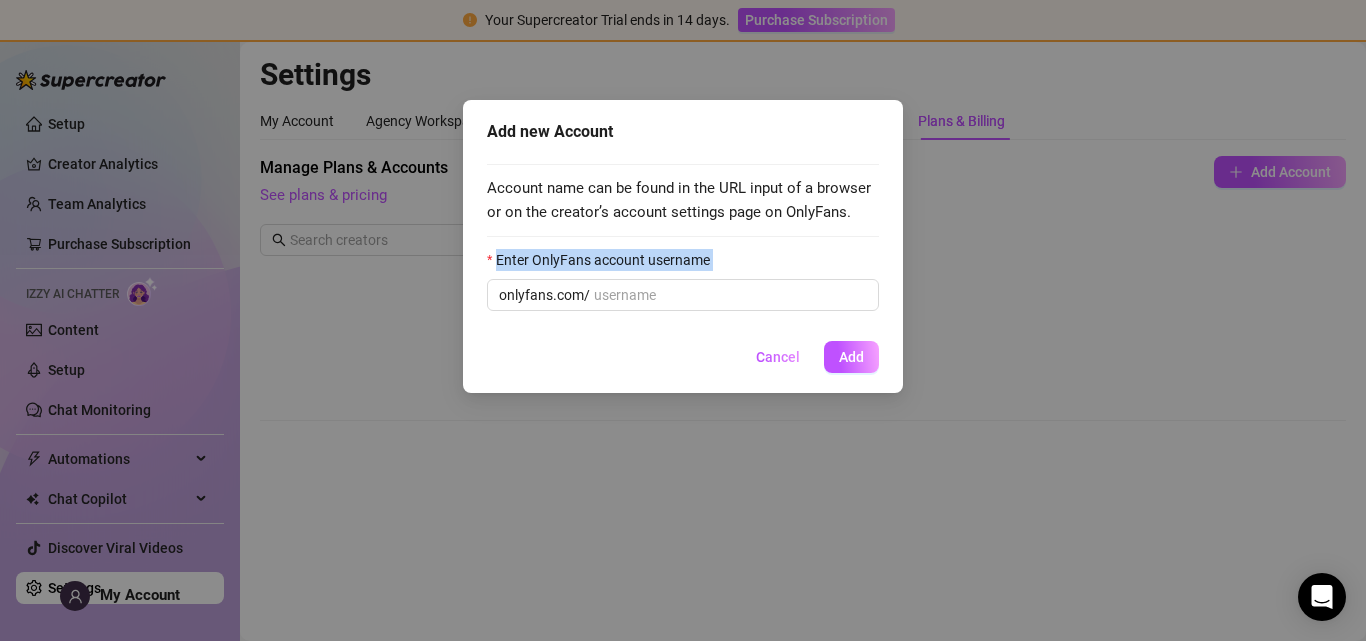 click on "Enter OnlyFans account username" at bounding box center [605, 260] 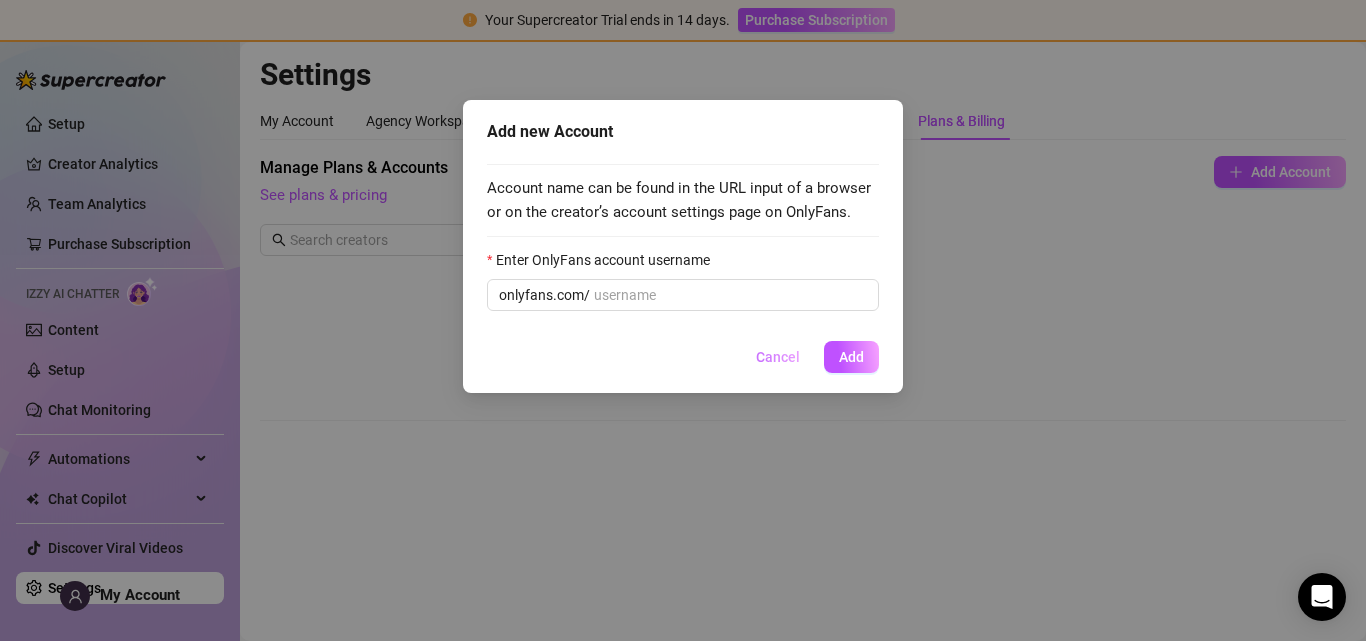 click on "Cancel" at bounding box center (778, 357) 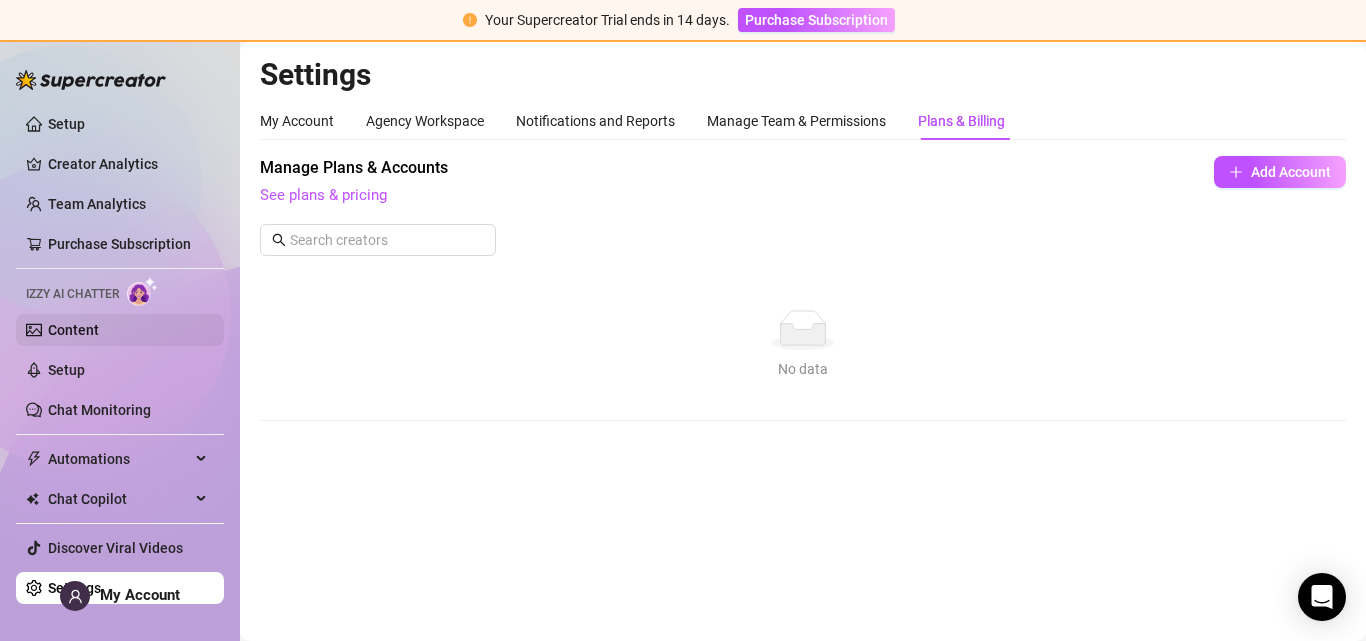 click on "Content" at bounding box center [73, 330] 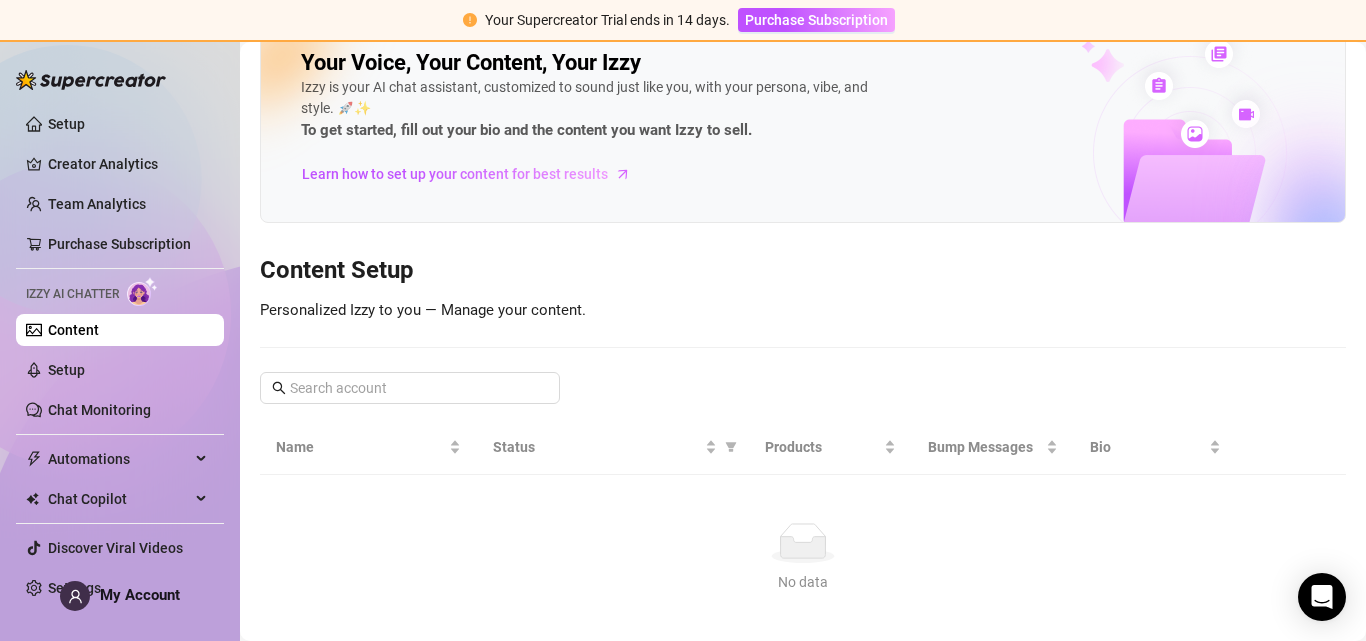 scroll, scrollTop: 0, scrollLeft: 0, axis: both 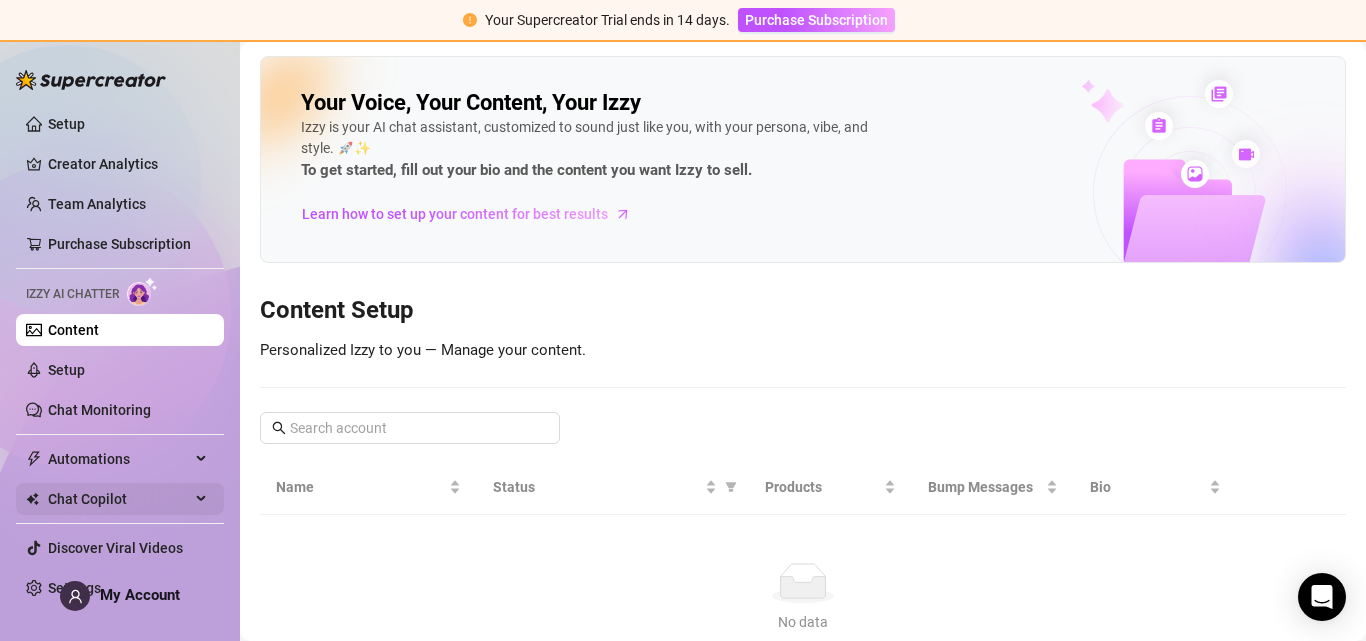 click on "Chat Copilot" at bounding box center (119, 499) 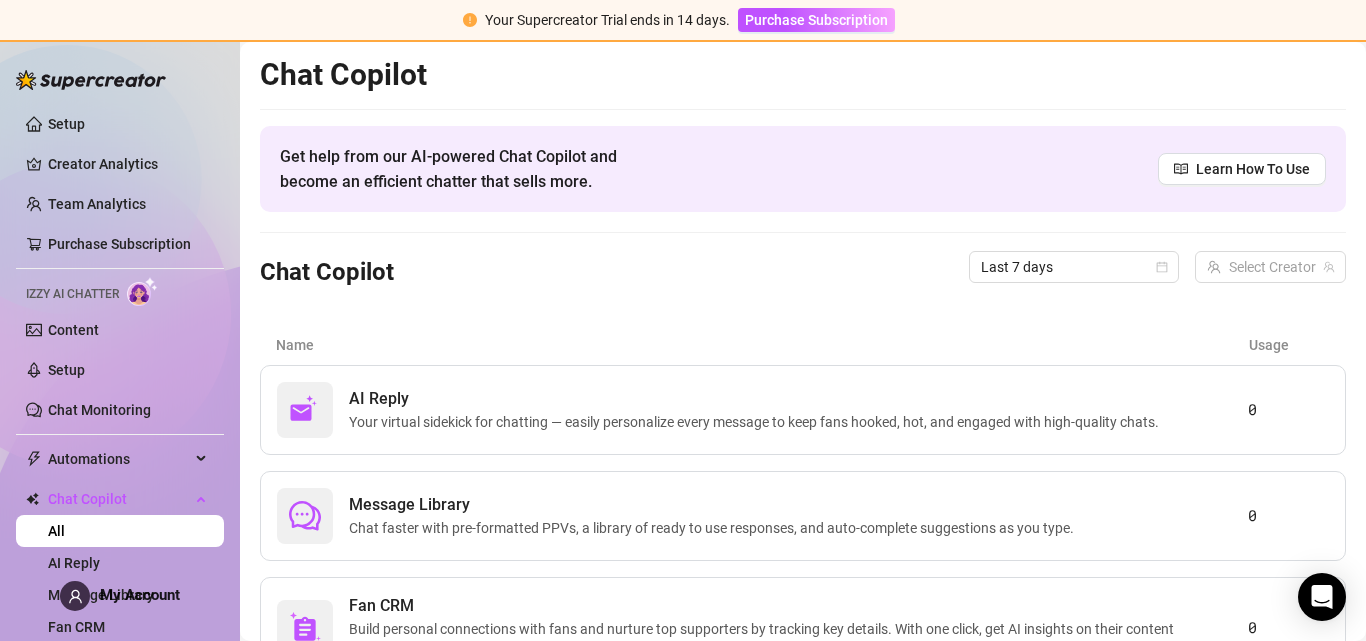scroll, scrollTop: 99, scrollLeft: 0, axis: vertical 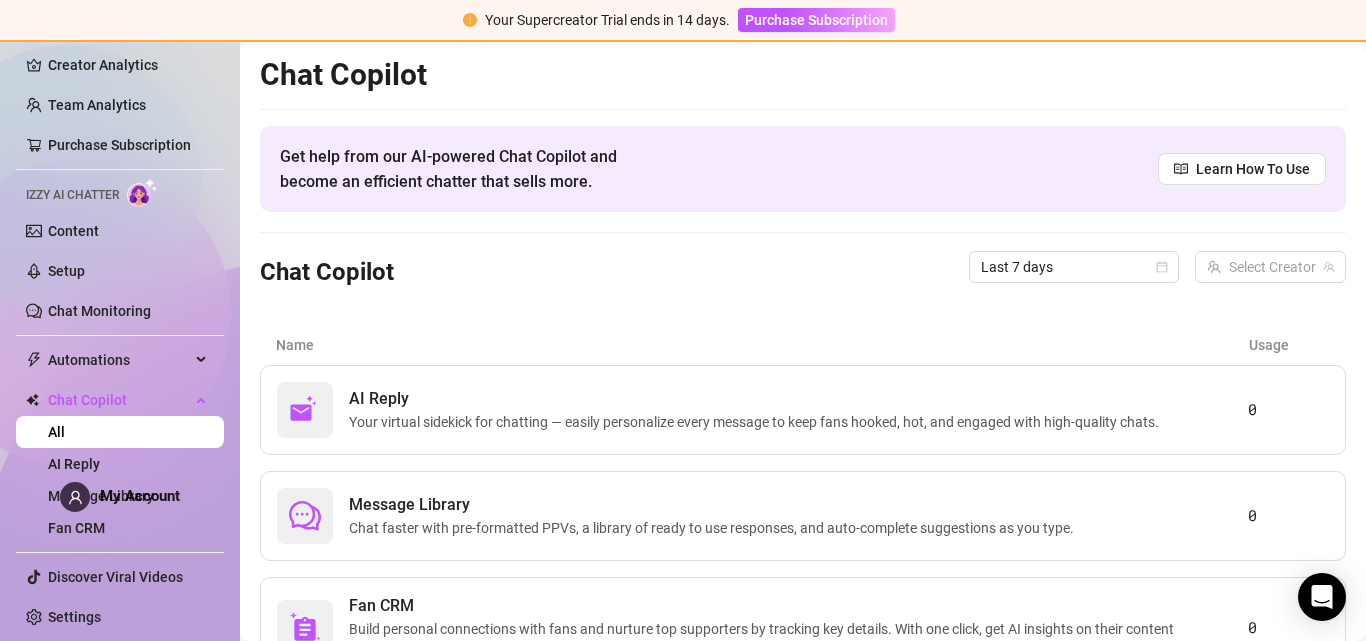 click on "Your Supercreator Trial ends in 14 days. Purchase Subscription" at bounding box center [683, 21] 